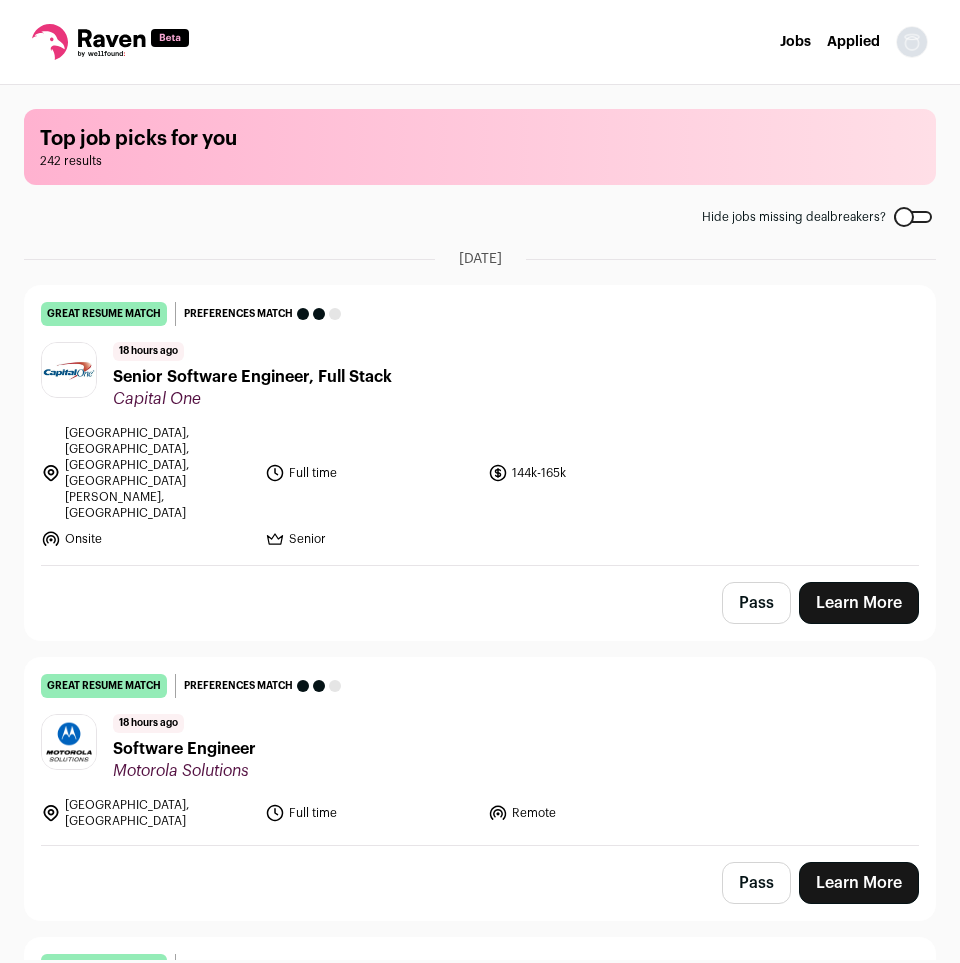 scroll, scrollTop: 0, scrollLeft: 0, axis: both 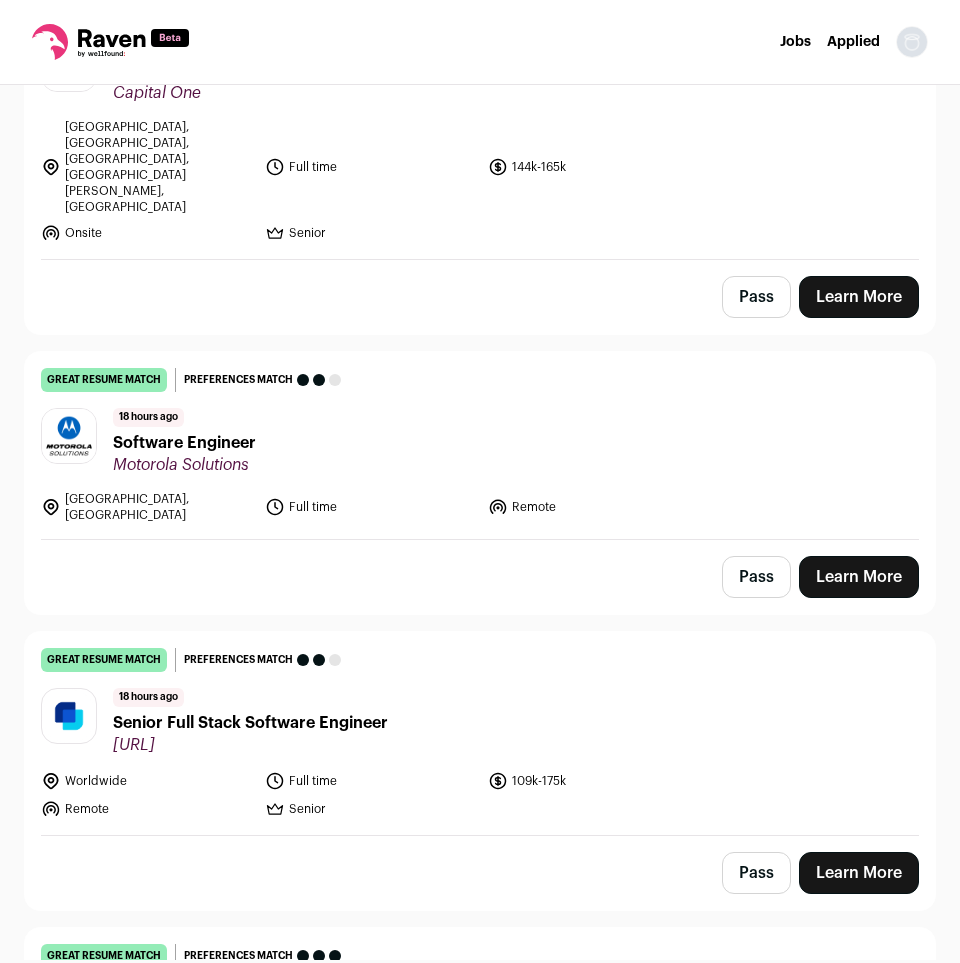 click on "Top job picks for you
242 results
Hide jobs missing dealbreakers?
[DATE]
great resume match
You meet the must-have requirements, the nice-to-have requirements, and are a strong fit for the job responsibilities. You may still want some resume edits to stand out, but your resume is a strong match as-is.
Preferences match
This job meets your dealbreakers but is missing one or more of your nice-to-haves
18 hours ago" at bounding box center (480, 216) 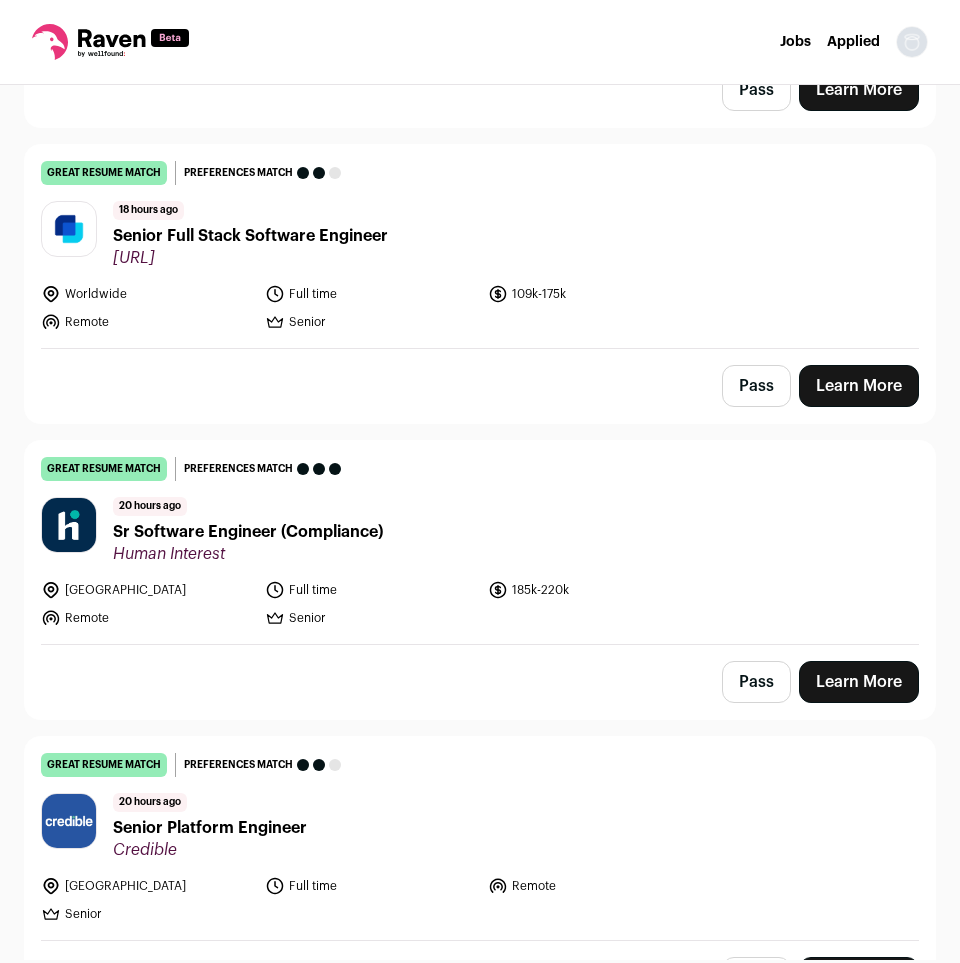 scroll, scrollTop: 714, scrollLeft: 0, axis: vertical 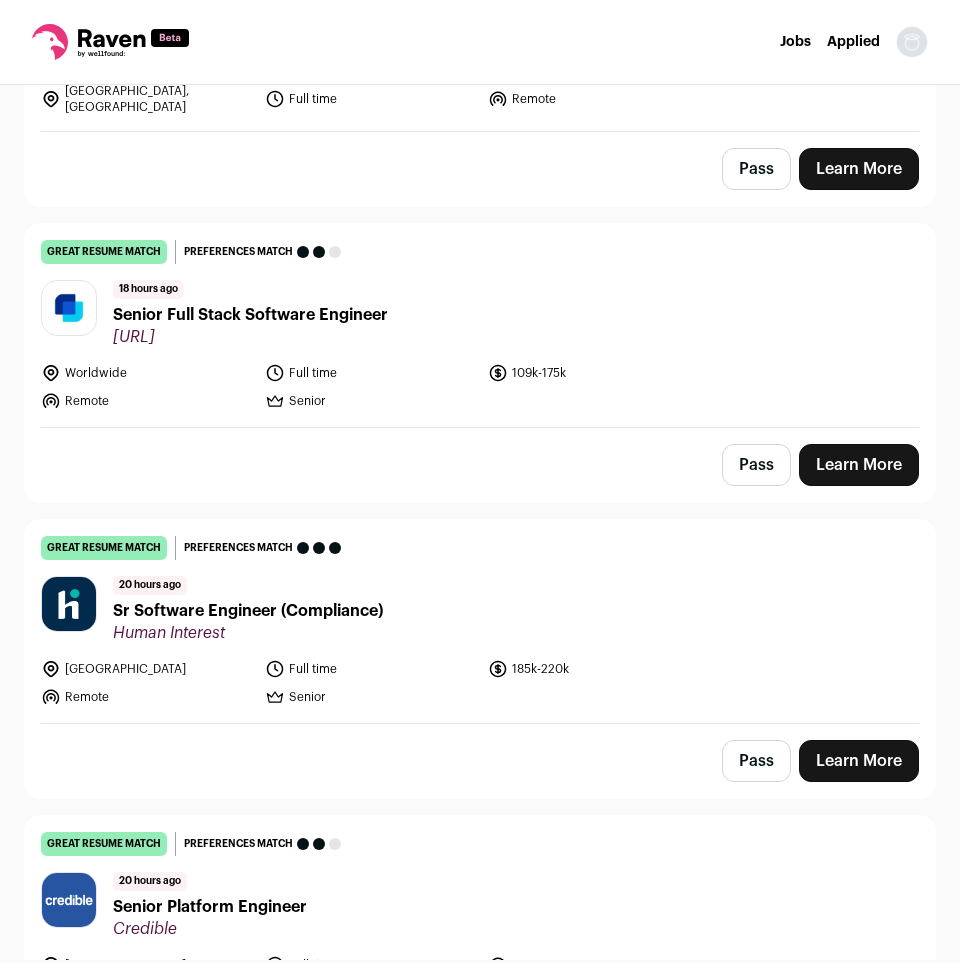 click on "Senior Full Stack Software Engineer" at bounding box center (250, 315) 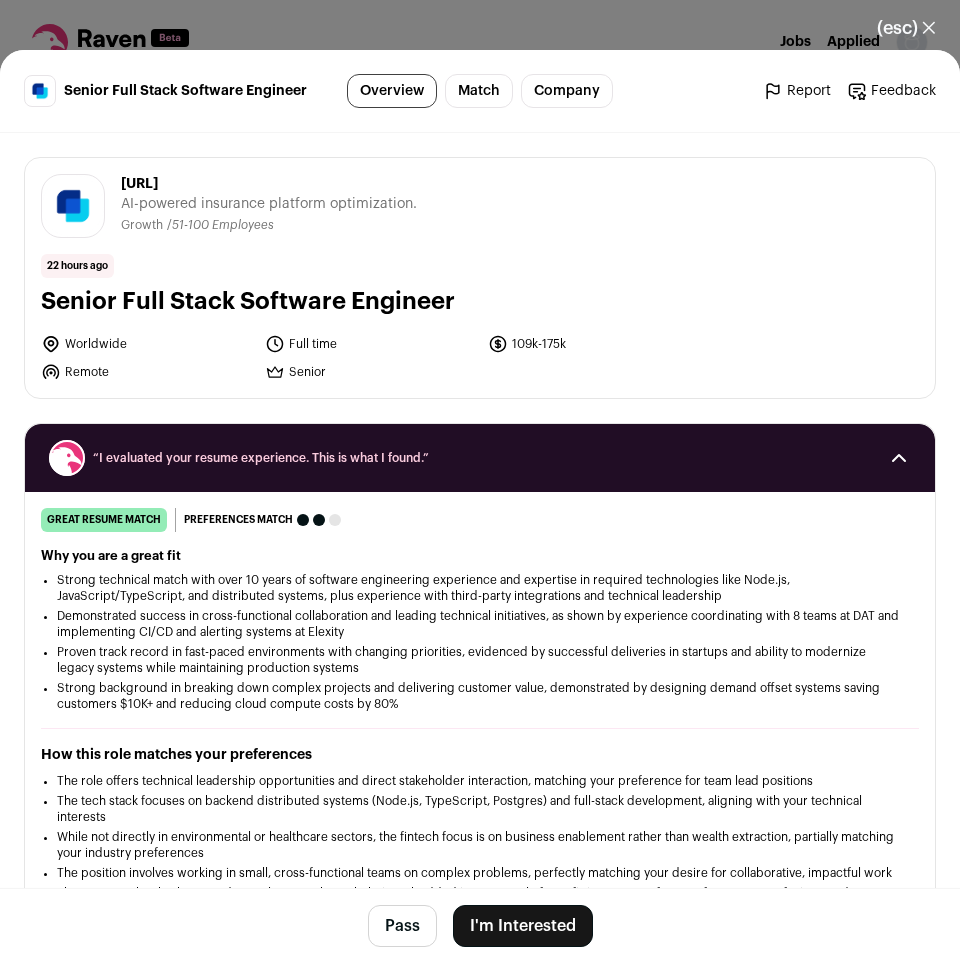 click on "Why you are a great fit" at bounding box center (480, 556) 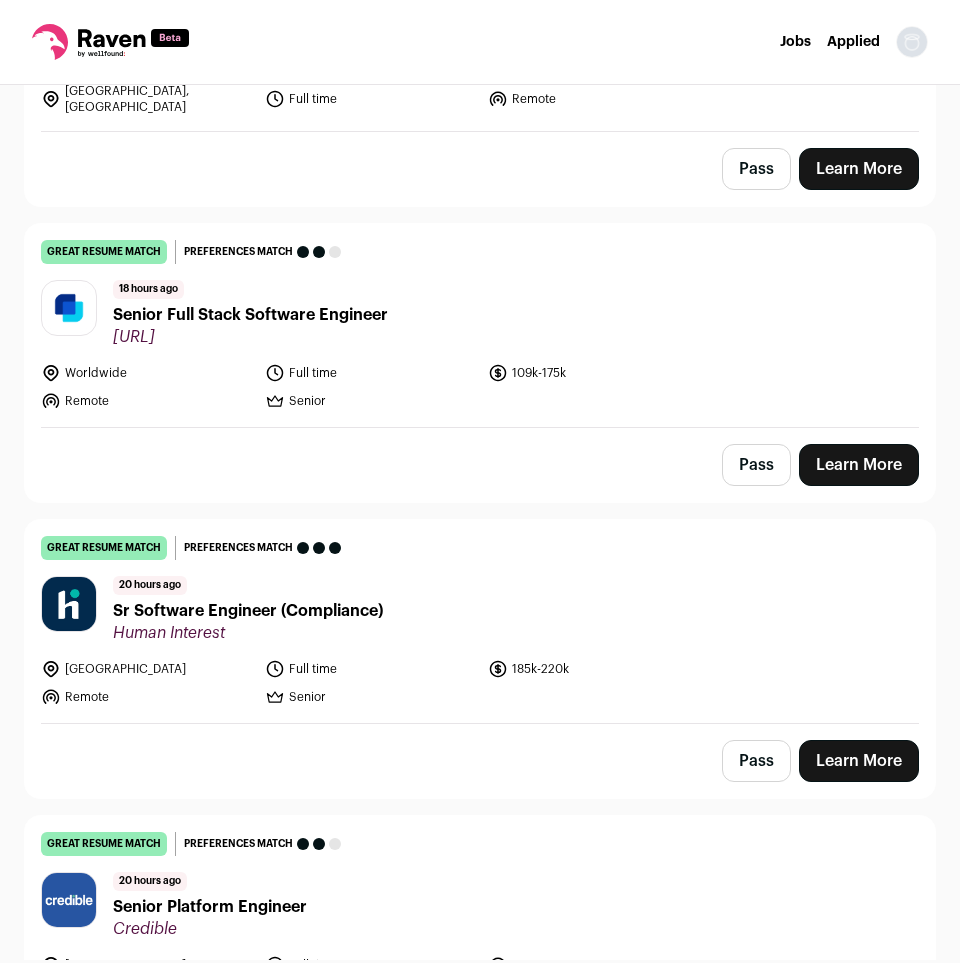 scroll, scrollTop: 33574, scrollLeft: 0, axis: vertical 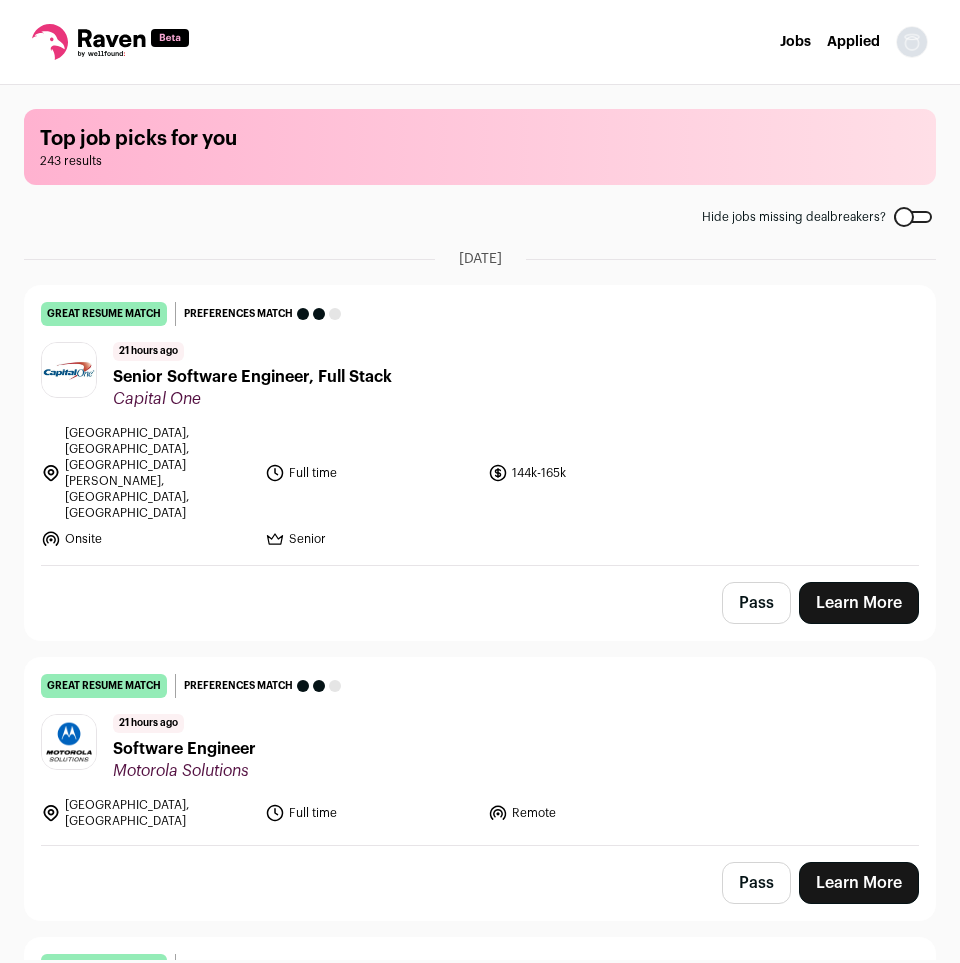 click on "Top job picks for you
243 results
Hide jobs missing dealbreakers?
July 10th, 2025
great resume match
You meet the must-have requirements, the nice-to-have requirements, and are a strong fit for the job responsibilities. You may still want some resume edits to stand out, but your resume is a strong match as-is.
Preferences match
This job meets your dealbreakers but is missing one or more of your nice-to-haves
21 hours ago" at bounding box center (480, 522) 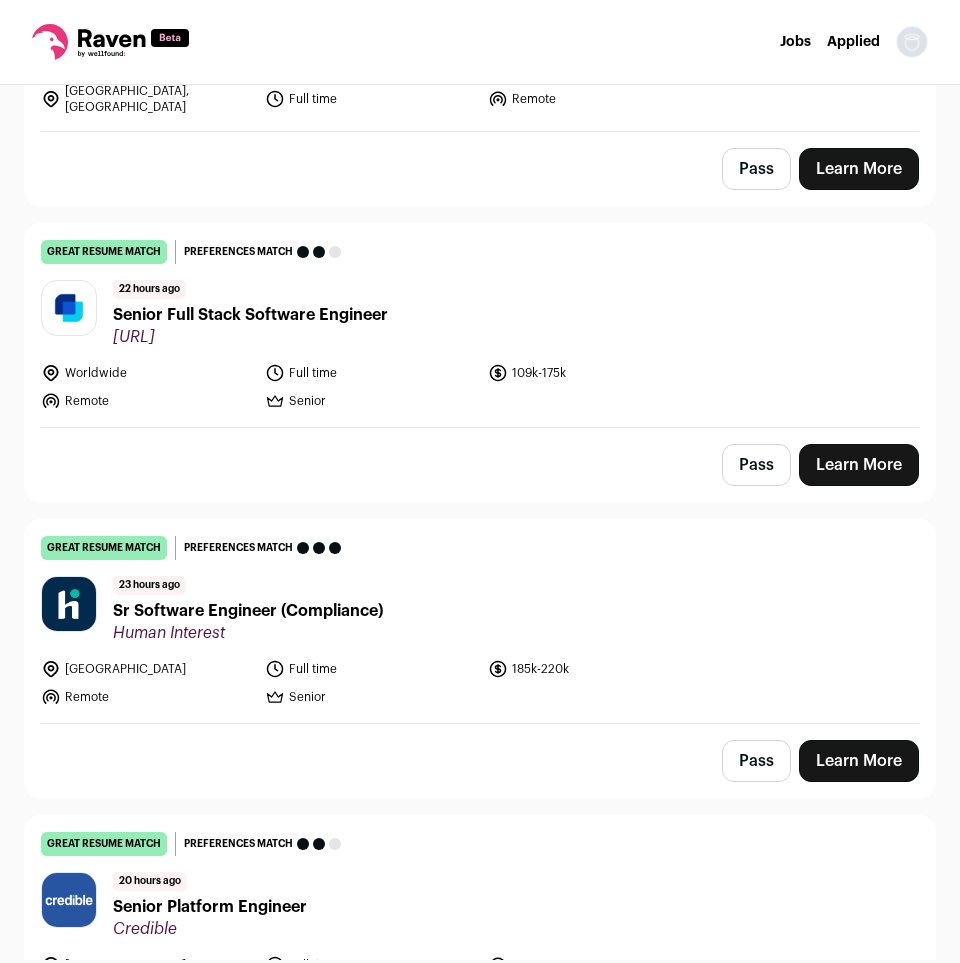 scroll, scrollTop: 918, scrollLeft: 0, axis: vertical 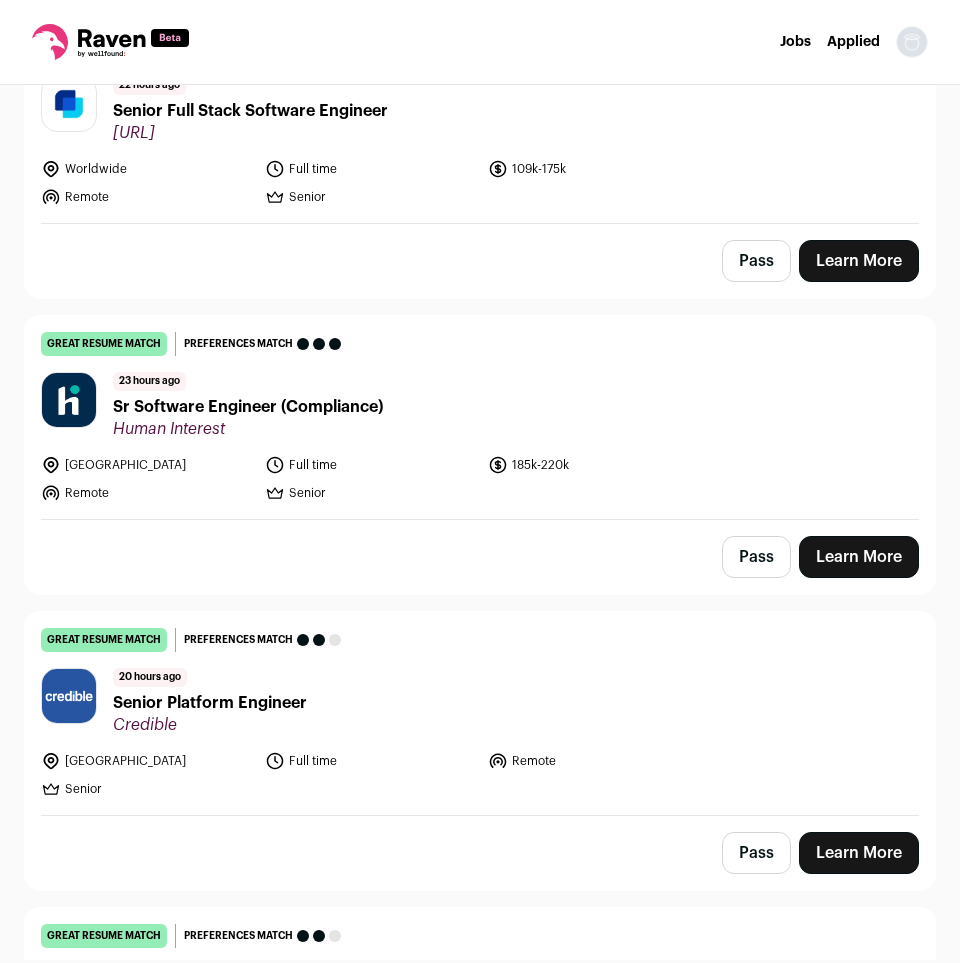 click on "Sr Software Engineer (Compliance)" at bounding box center (248, 407) 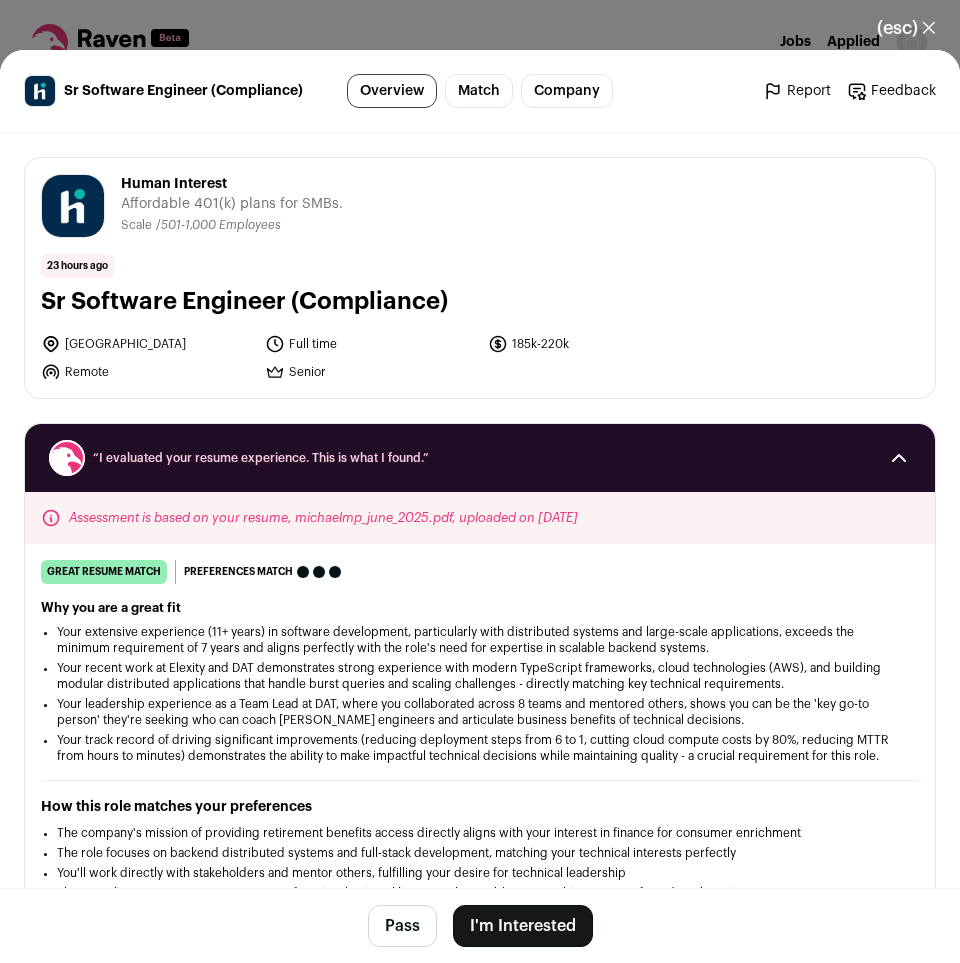 scroll, scrollTop: 102, scrollLeft: 0, axis: vertical 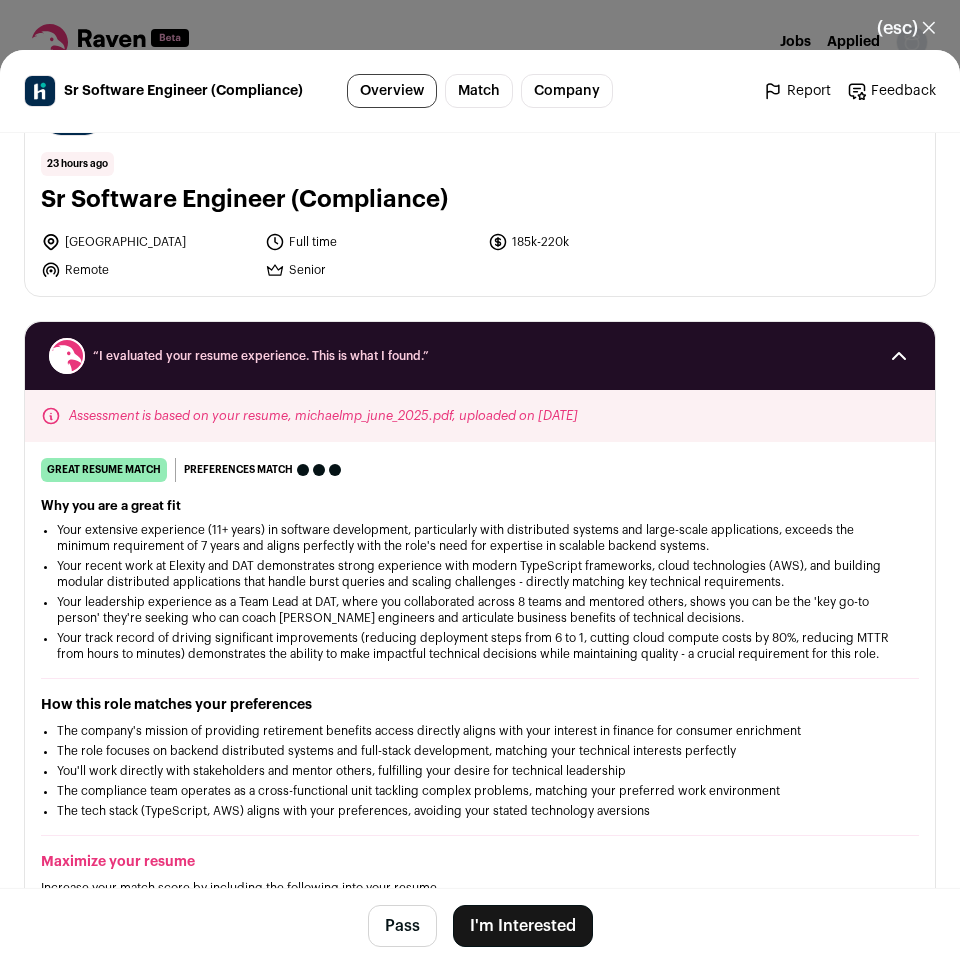 drag, startPoint x: 627, startPoint y: 414, endPoint x: 16, endPoint y: 424, distance: 611.08185 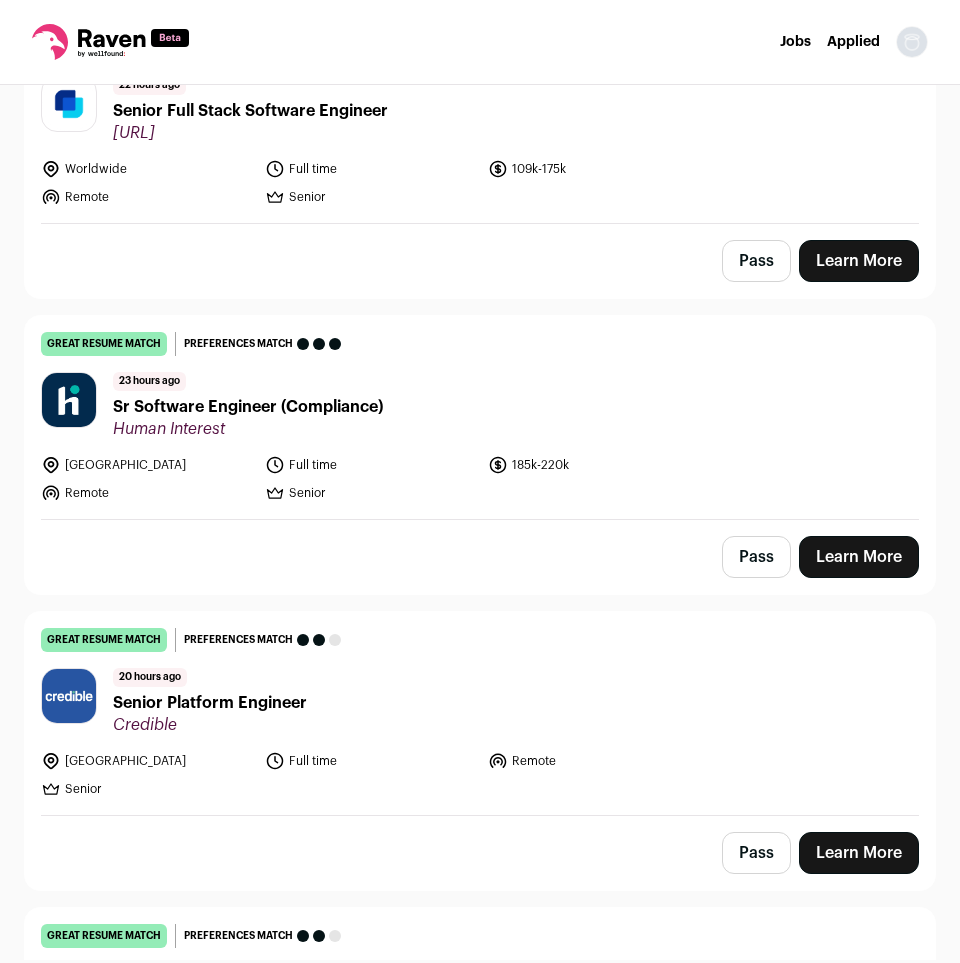 click on "Top job picks for you
243 results
Hide jobs missing dealbreakers?
July 10th, 2025
great resume match
You meet the must-have requirements, the nice-to-have requirements, and are a strong fit for the job responsibilities. You may still want some resume edits to stand out, but your resume is a strong match as-is.
Preferences match
This job meets your dealbreakers but is missing one or more of your nice-to-haves
21 hours ago" at bounding box center [480, 522] 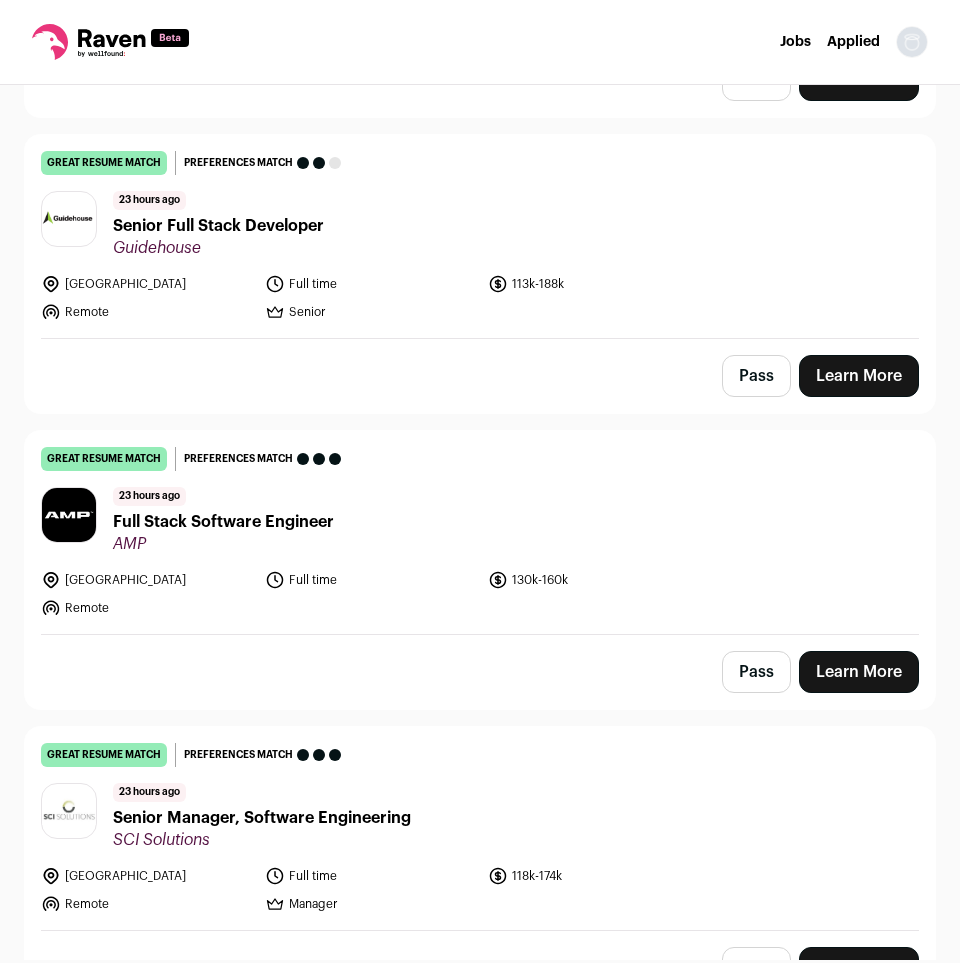 scroll, scrollTop: 1734, scrollLeft: 0, axis: vertical 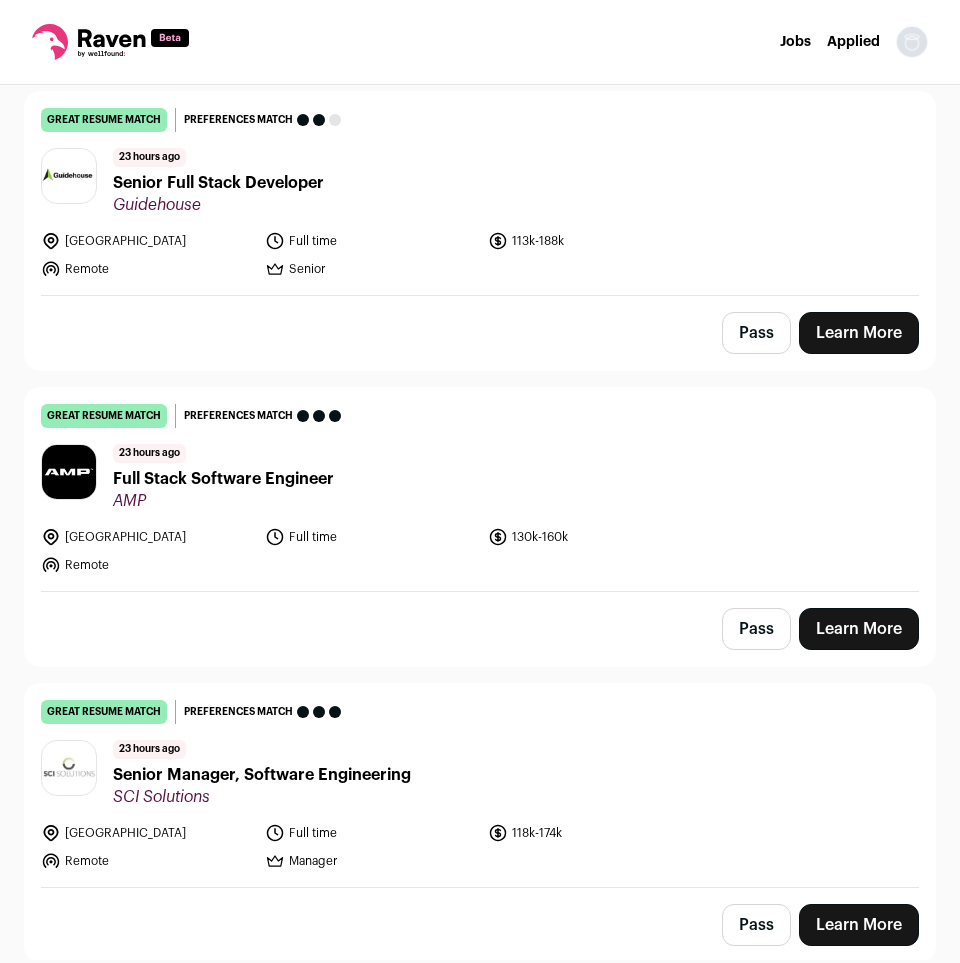 click on "AMP" at bounding box center [223, 501] 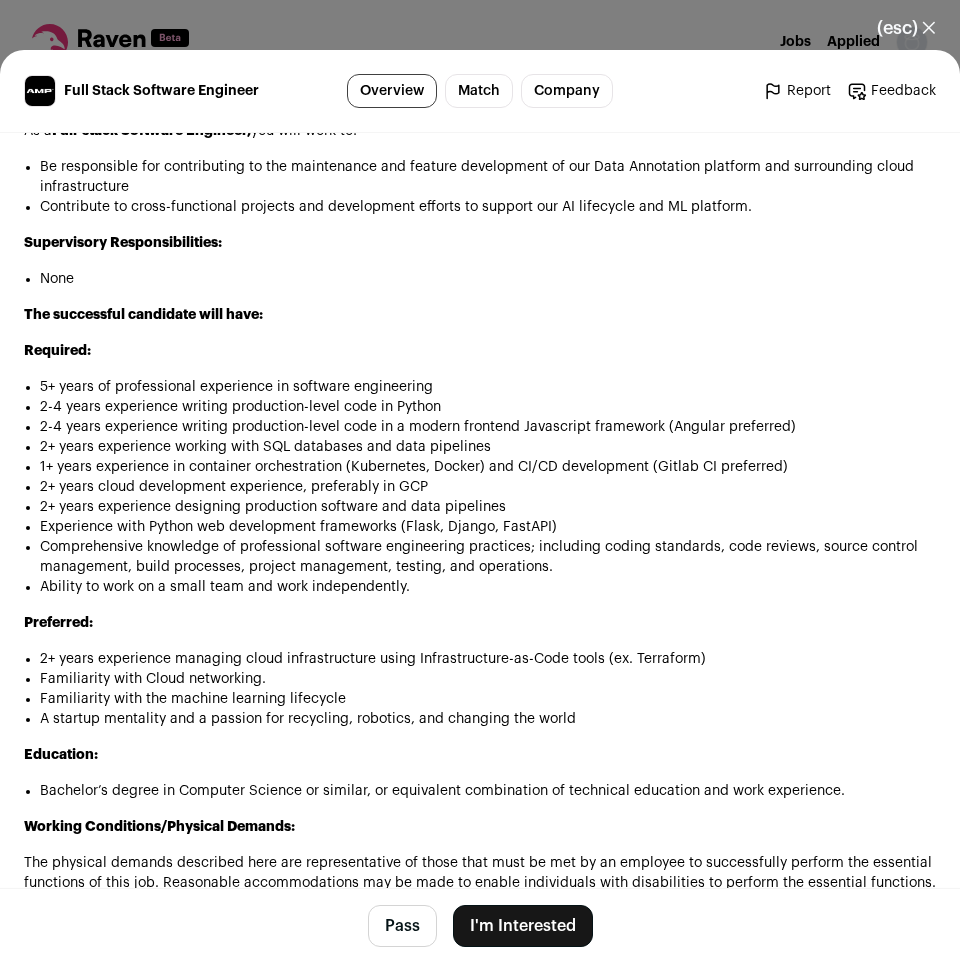 scroll, scrollTop: 1530, scrollLeft: 0, axis: vertical 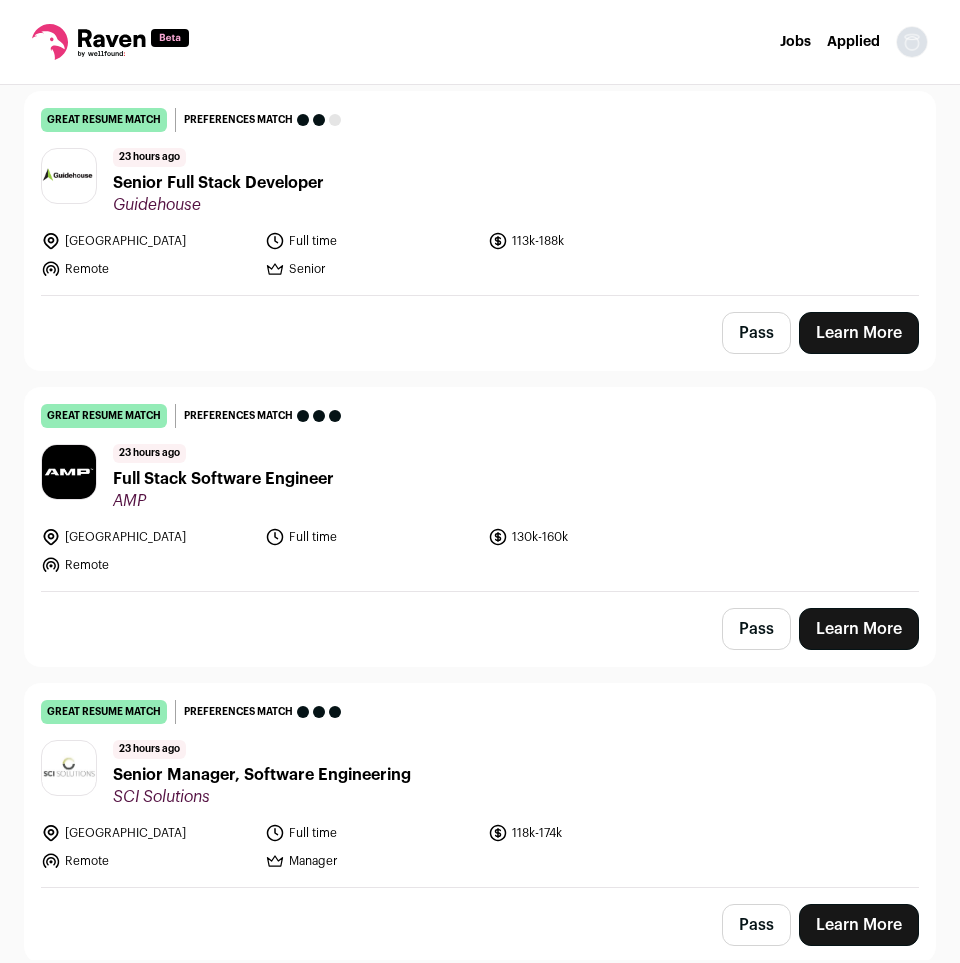 click on "Top job picks for you
243 results
Hide jobs missing dealbreakers?
July 10th, 2025
great resume match
You meet the must-have requirements, the nice-to-have requirements, and are a strong fit for the job responsibilities. You may still want some resume edits to stand out, but your resume is a strong match as-is.
Preferences match
This job meets your dealbreakers but is missing one or more of your nice-to-haves
21 hours ago" at bounding box center [480, 522] 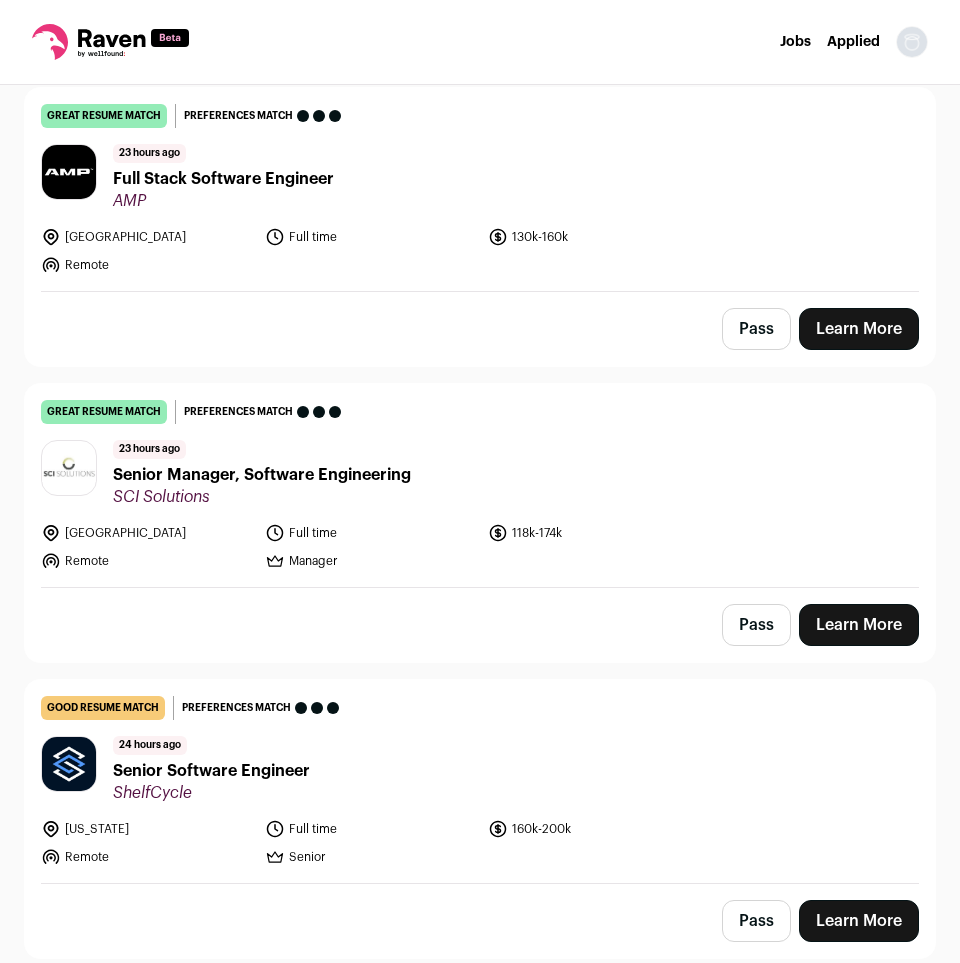 scroll, scrollTop: 2040, scrollLeft: 0, axis: vertical 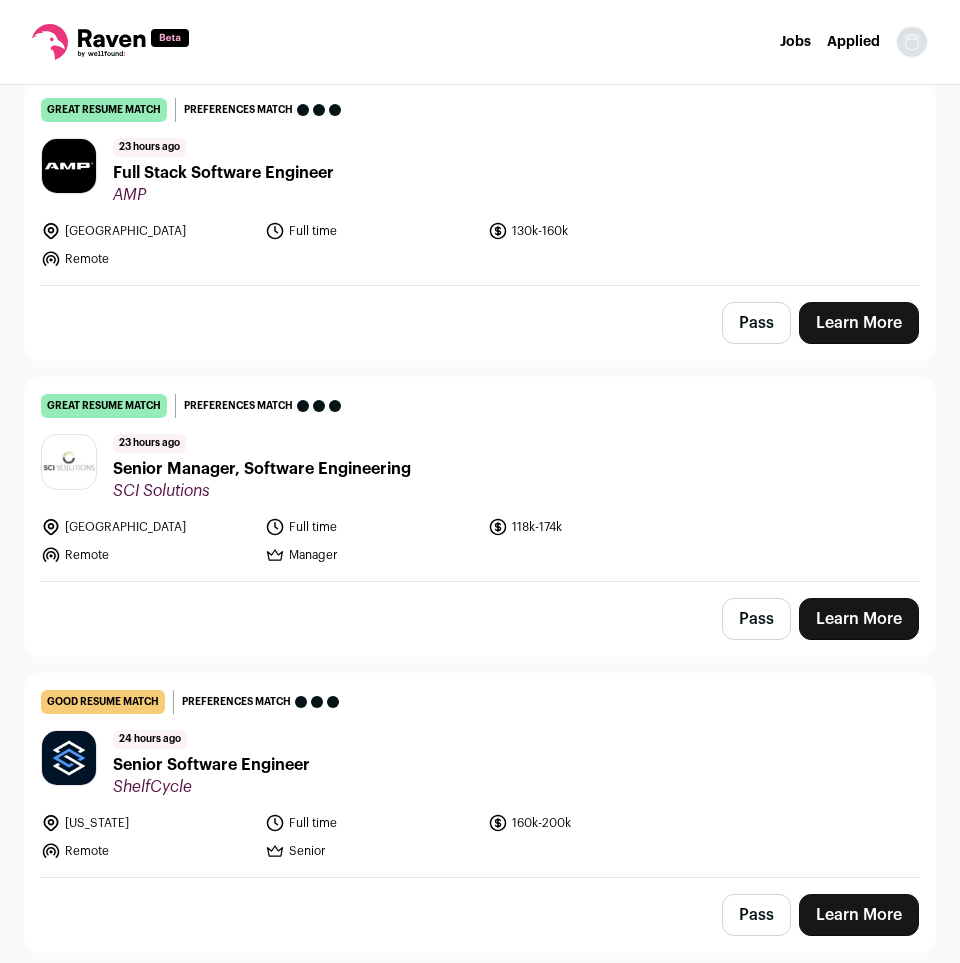click on "Senior Manager, Software Engineering" at bounding box center [262, 469] 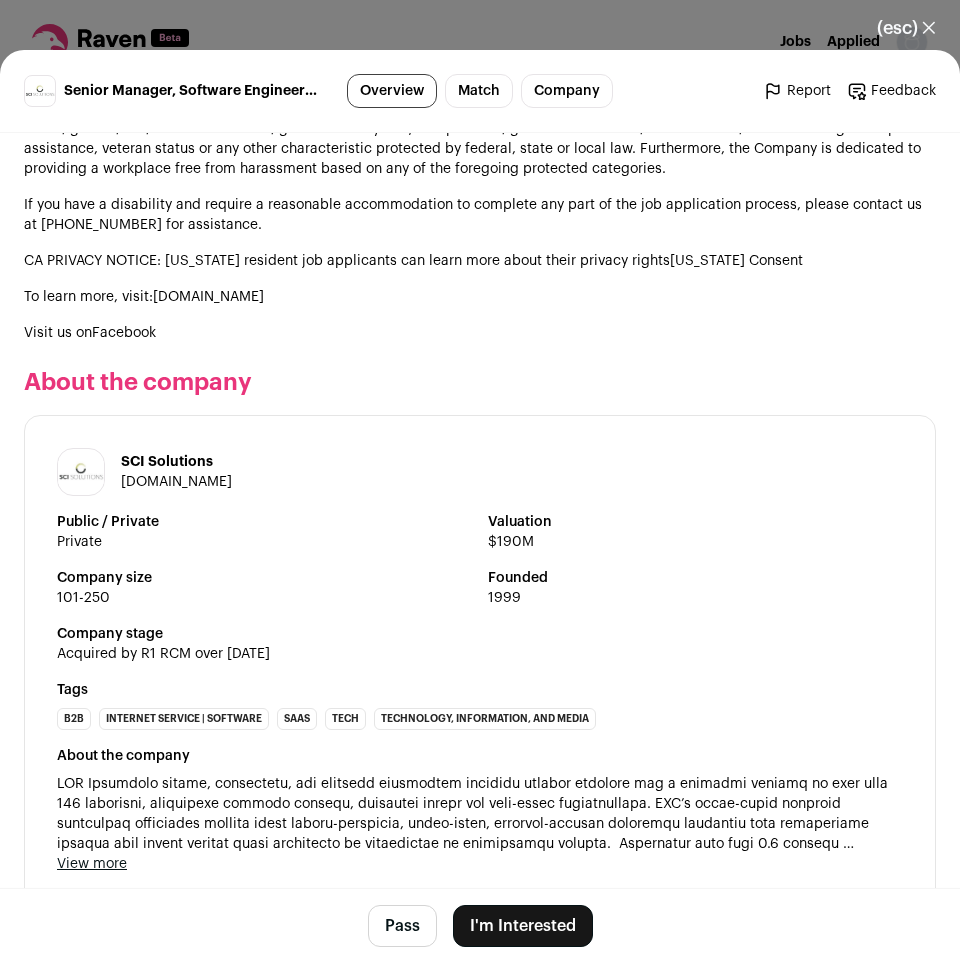 scroll, scrollTop: 2300, scrollLeft: 0, axis: vertical 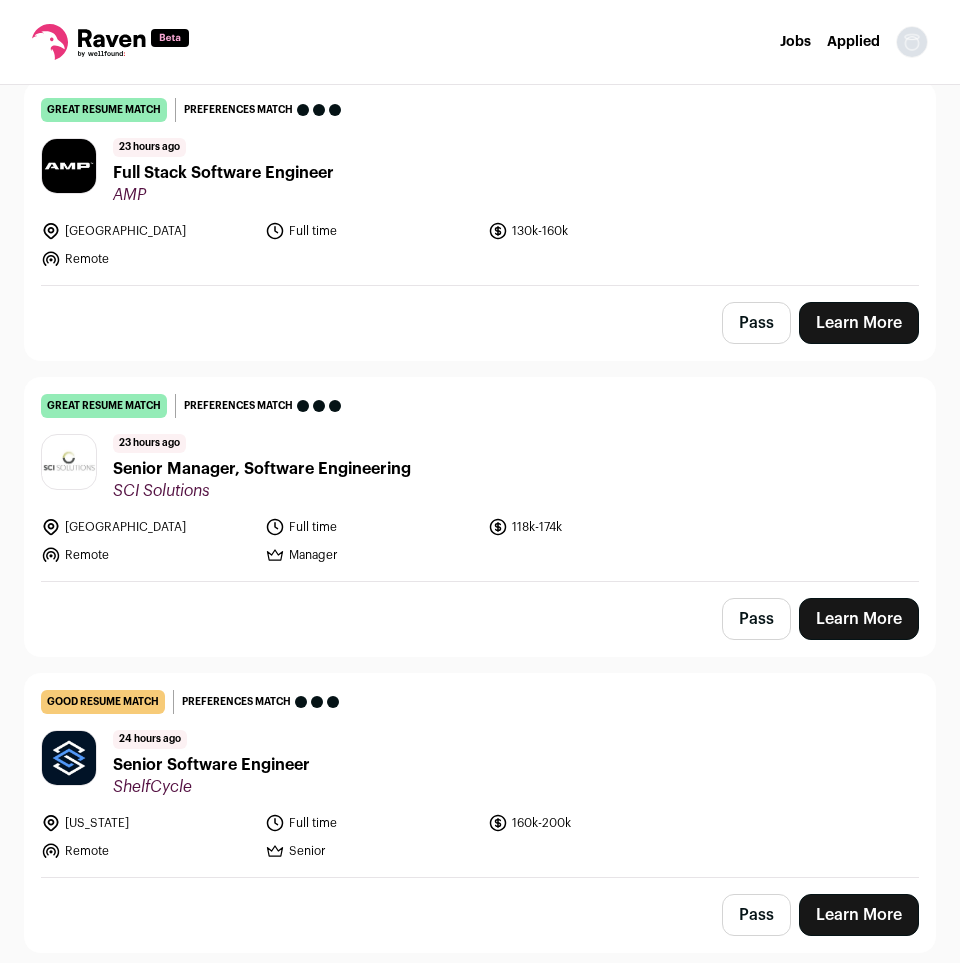 click on "Senior Software Engineer" at bounding box center [211, 765] 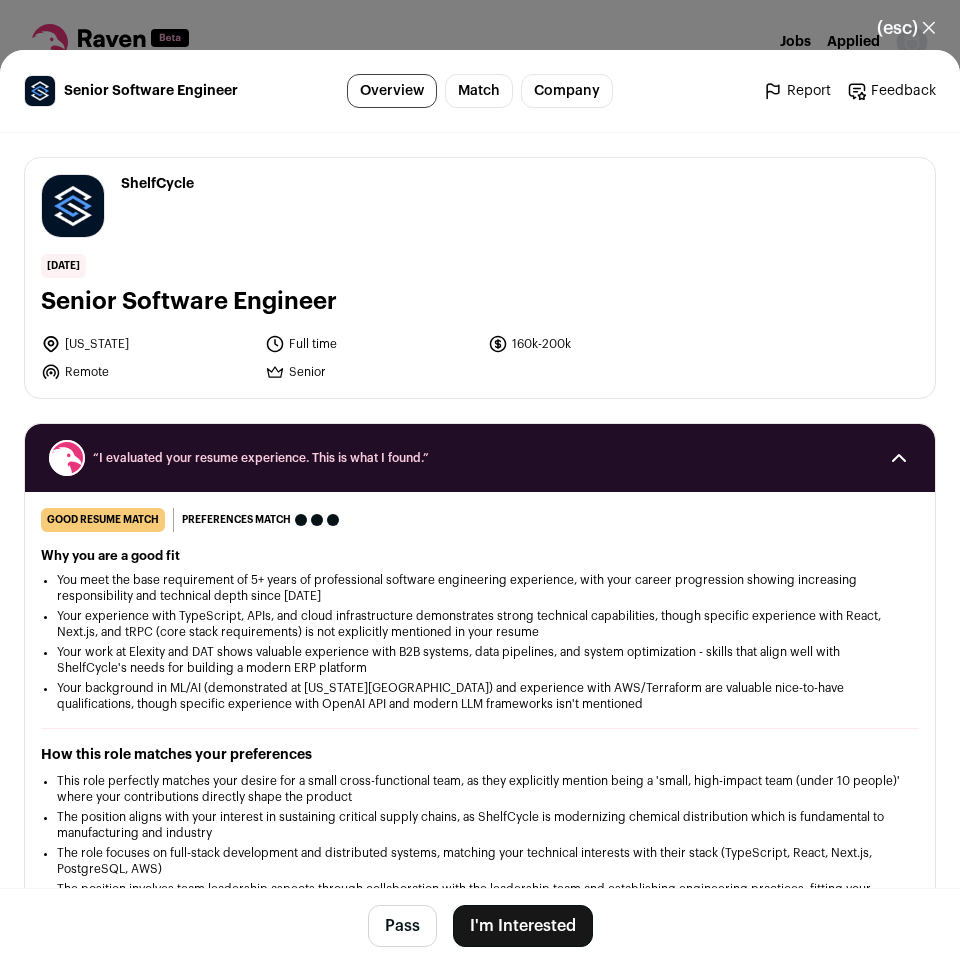 click on "ShelfCycle
shelfcycle.com
Public / Private
Private
Valuation
Unknown
Founded
2023
Tags
B2B
Internet Service | Software
SaaS
Tech
Technology, Information, and Media
About the company
View more
View less
ShelfCycle" at bounding box center [480, 1721] 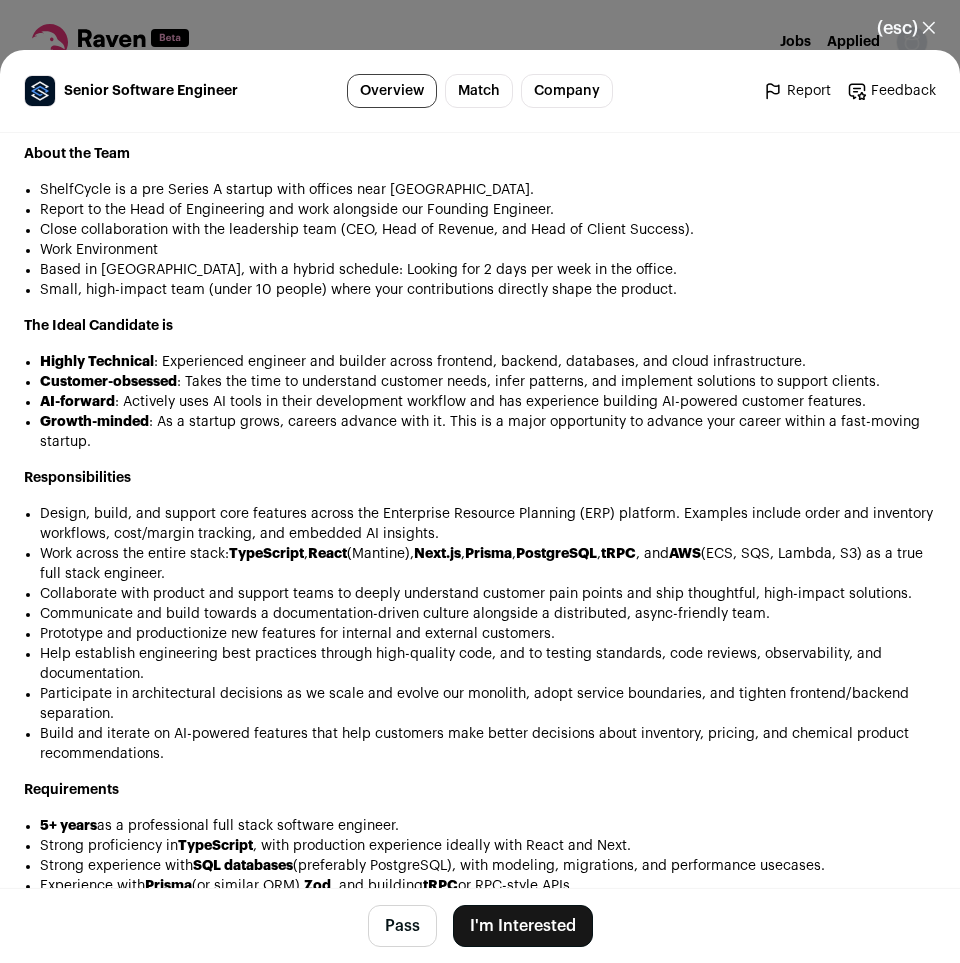 scroll, scrollTop: 1632, scrollLeft: 0, axis: vertical 